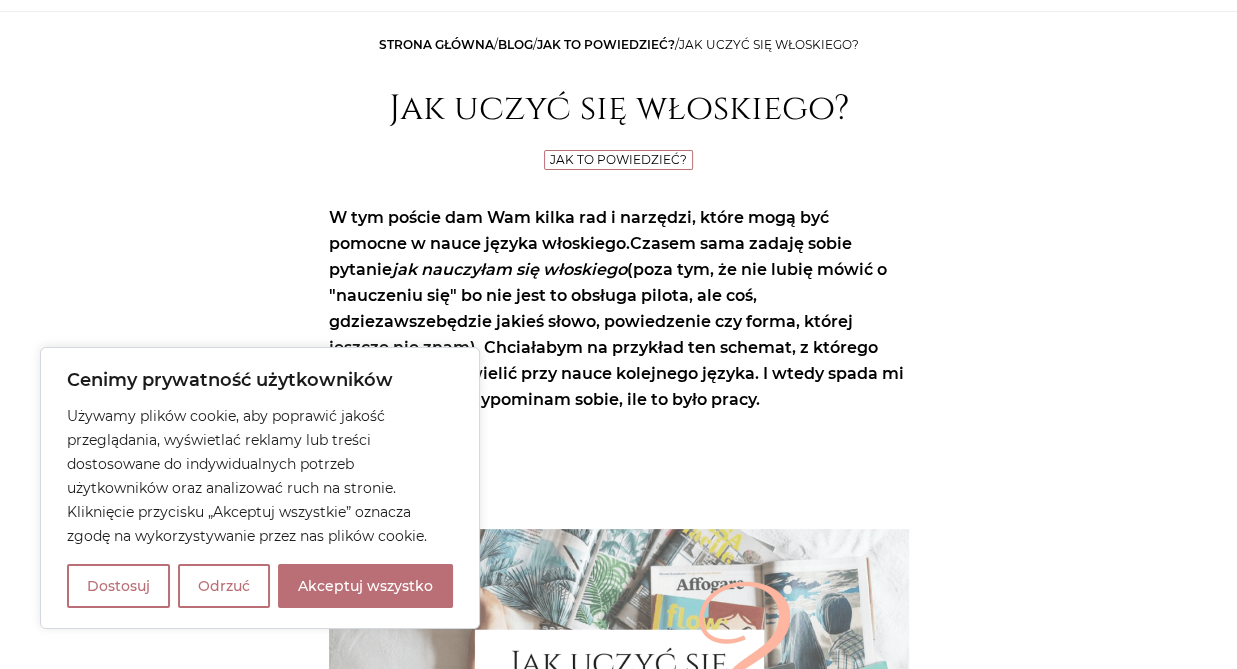 scroll, scrollTop: 316, scrollLeft: 0, axis: vertical 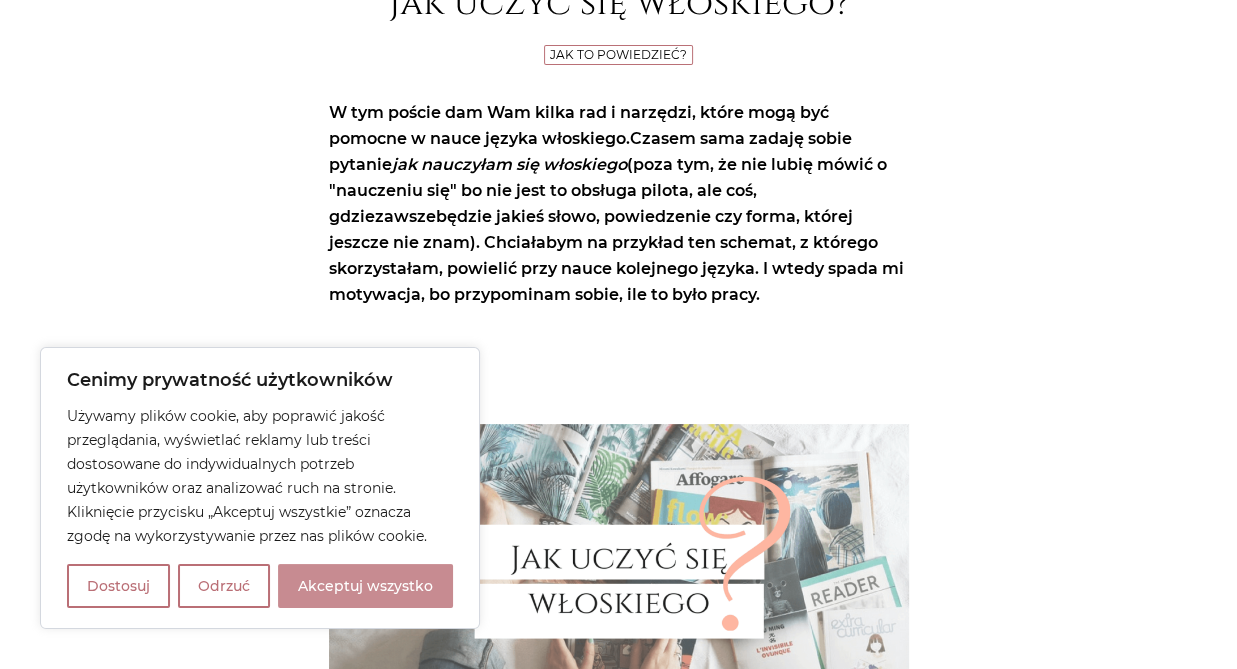 click on "Akceptuj wszystko" at bounding box center (365, 586) 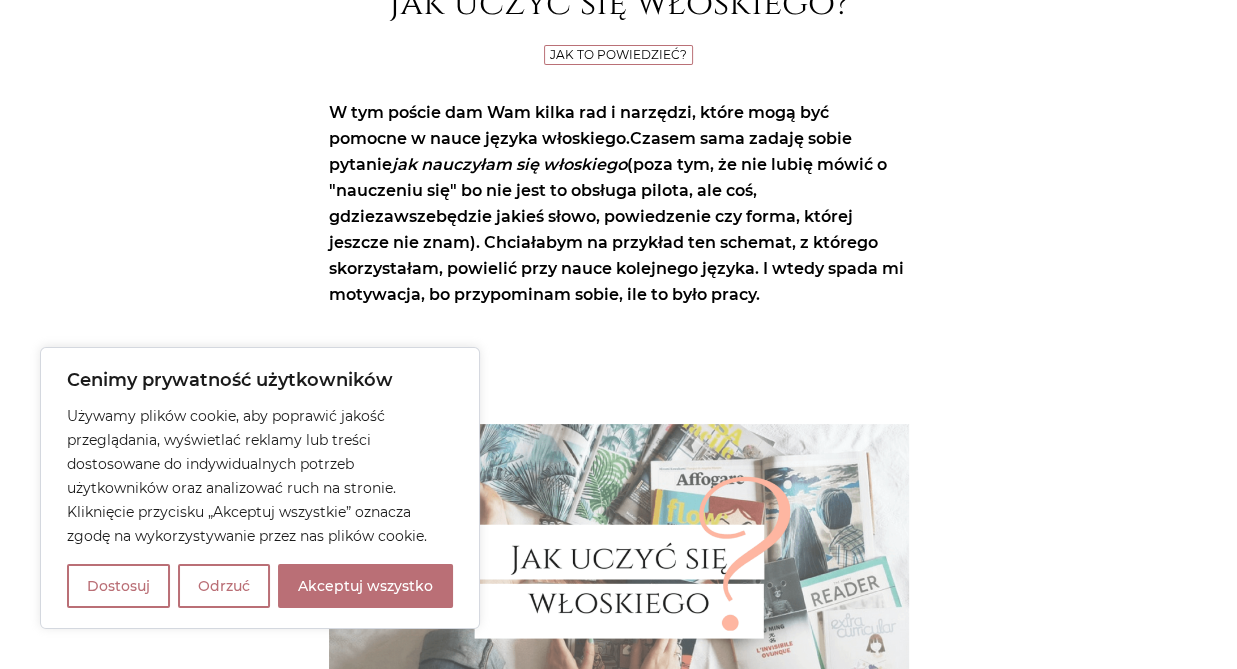 checkbox on "true" 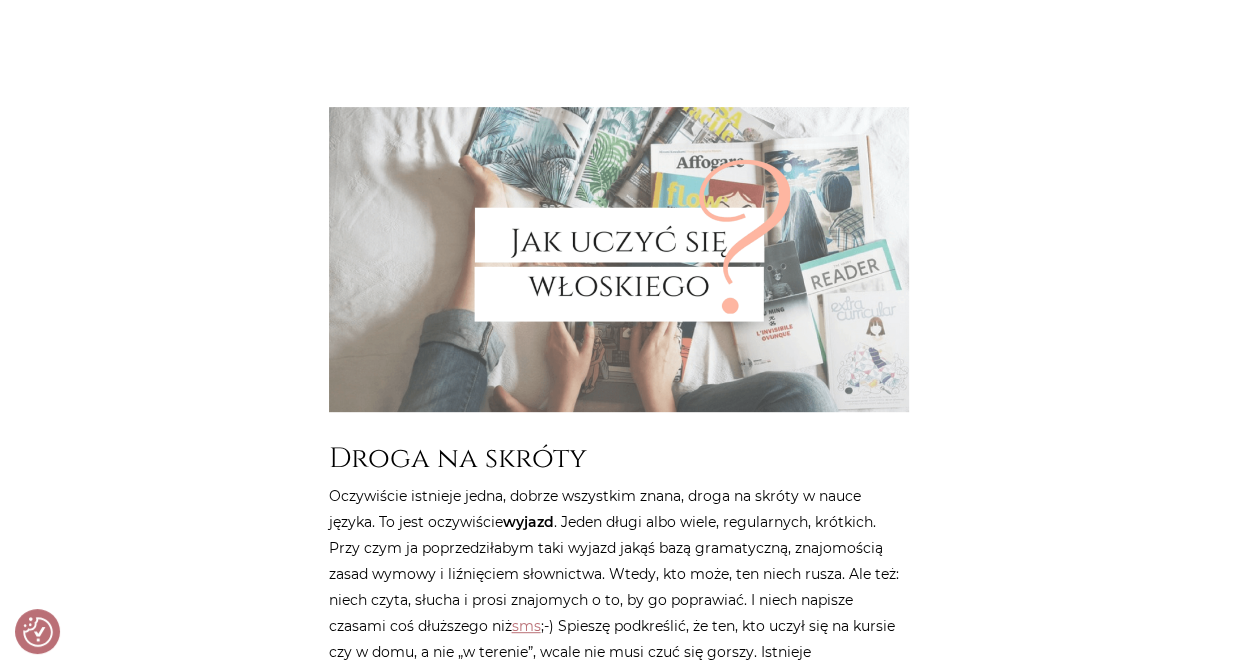 scroll, scrollTop: 844, scrollLeft: 0, axis: vertical 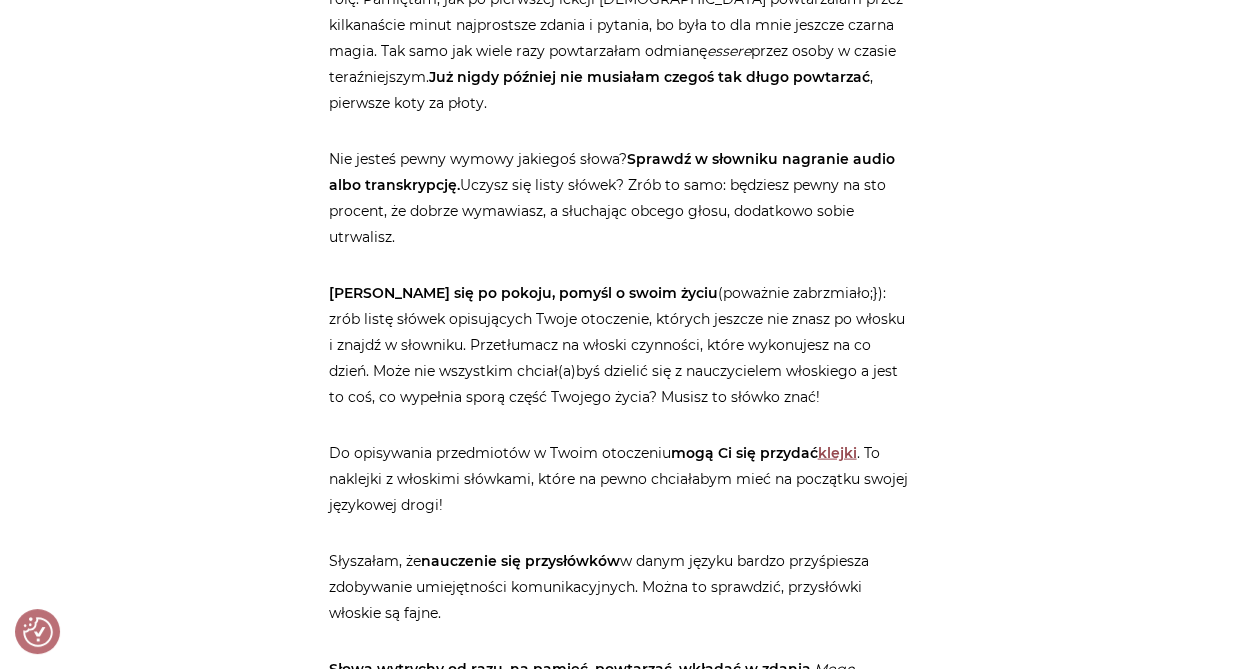 click on "klejki" at bounding box center (837, 453) 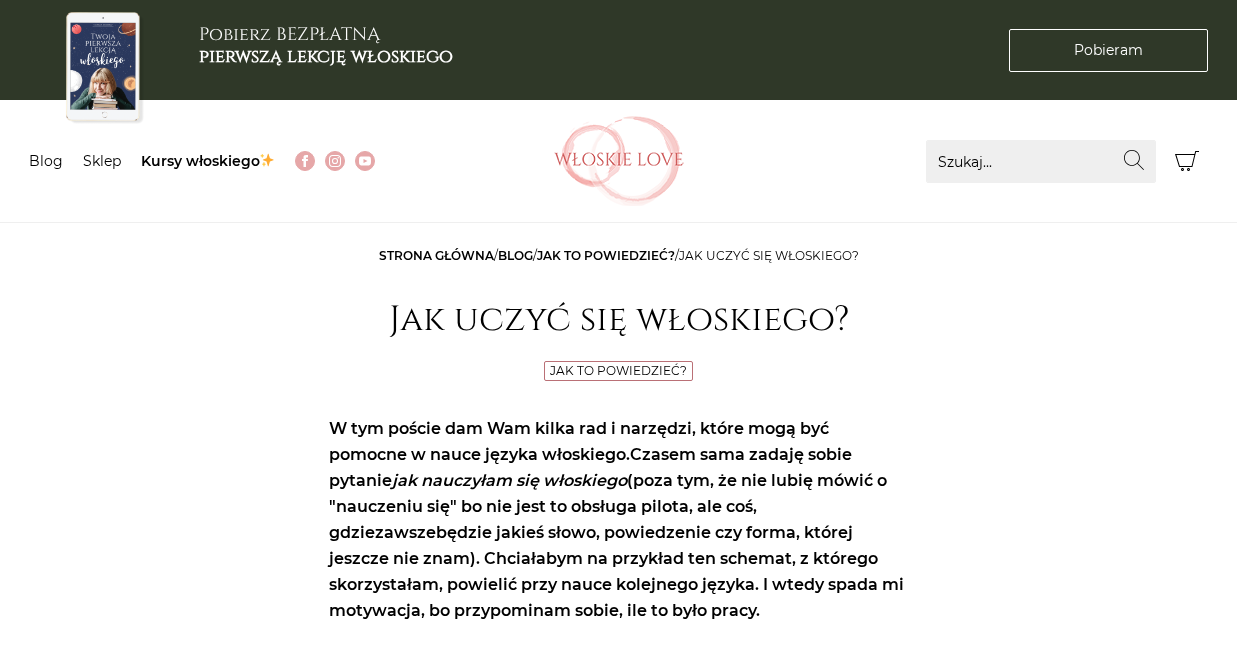 scroll, scrollTop: 3274, scrollLeft: 0, axis: vertical 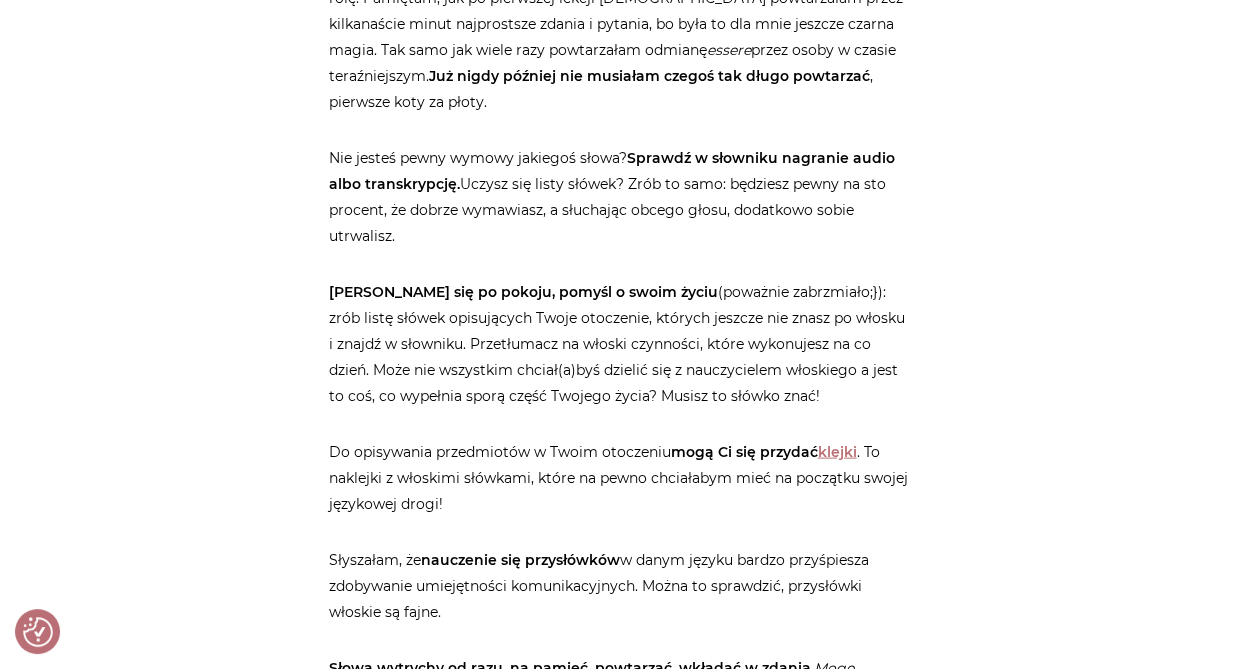 checkbox on "true" 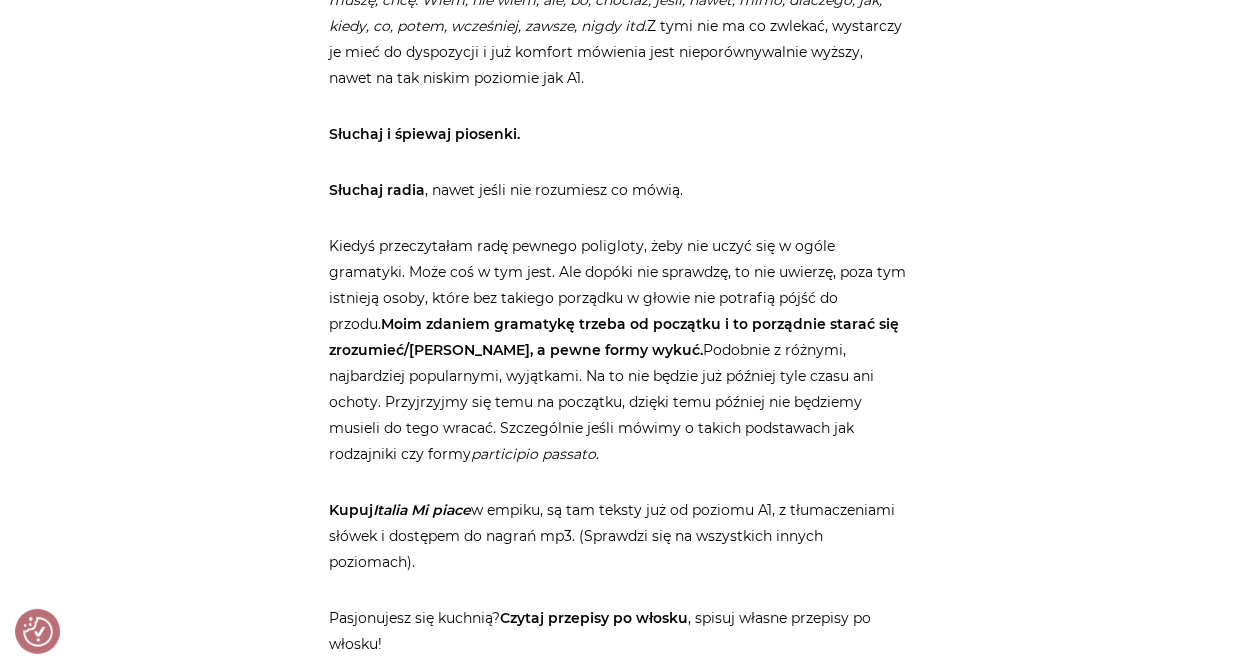 scroll, scrollTop: 4012, scrollLeft: 0, axis: vertical 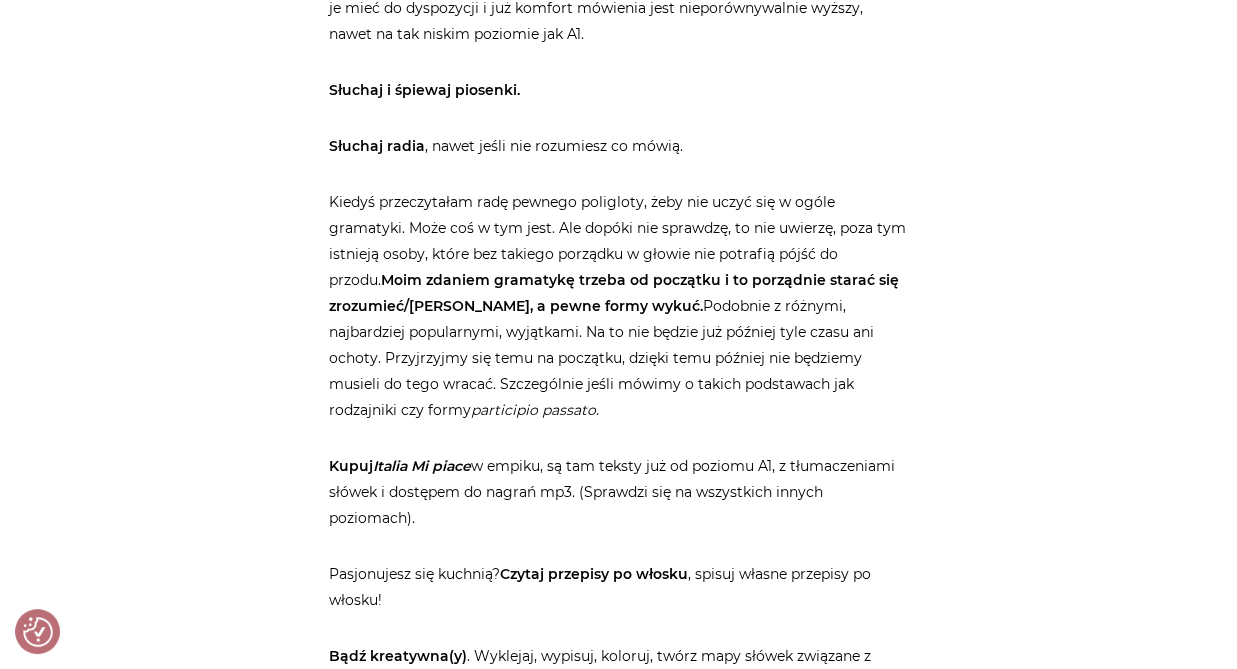 drag, startPoint x: 374, startPoint y: 439, endPoint x: 474, endPoint y: 437, distance: 100.02 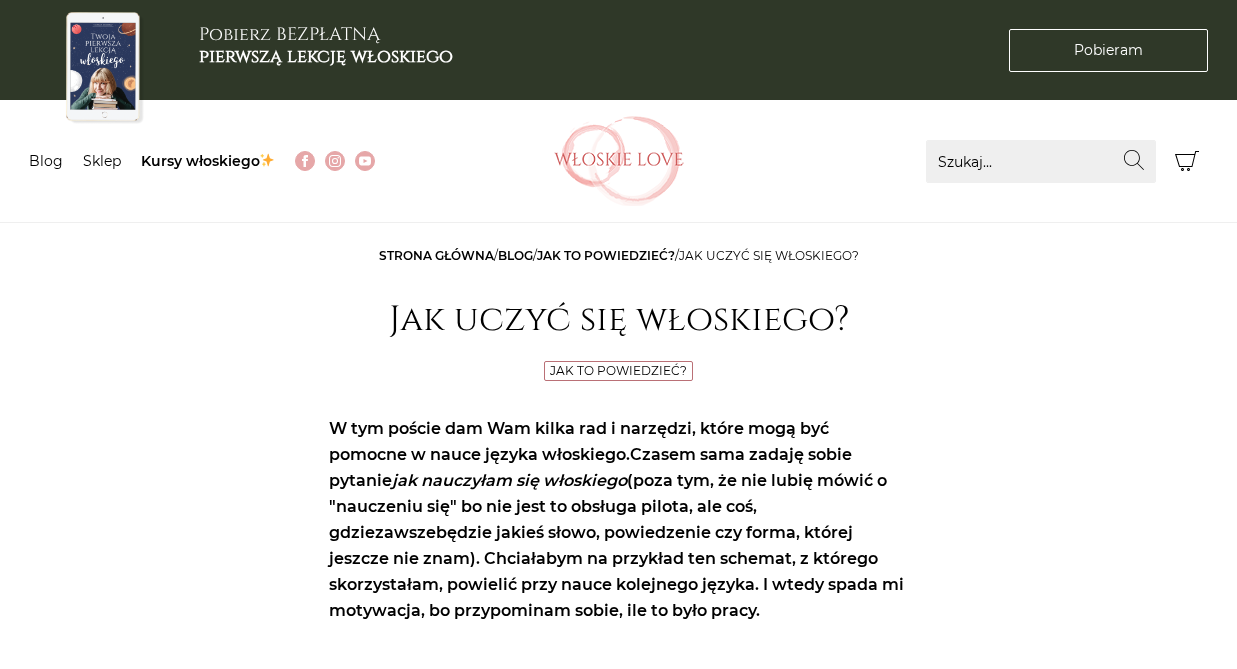scroll, scrollTop: 0, scrollLeft: 0, axis: both 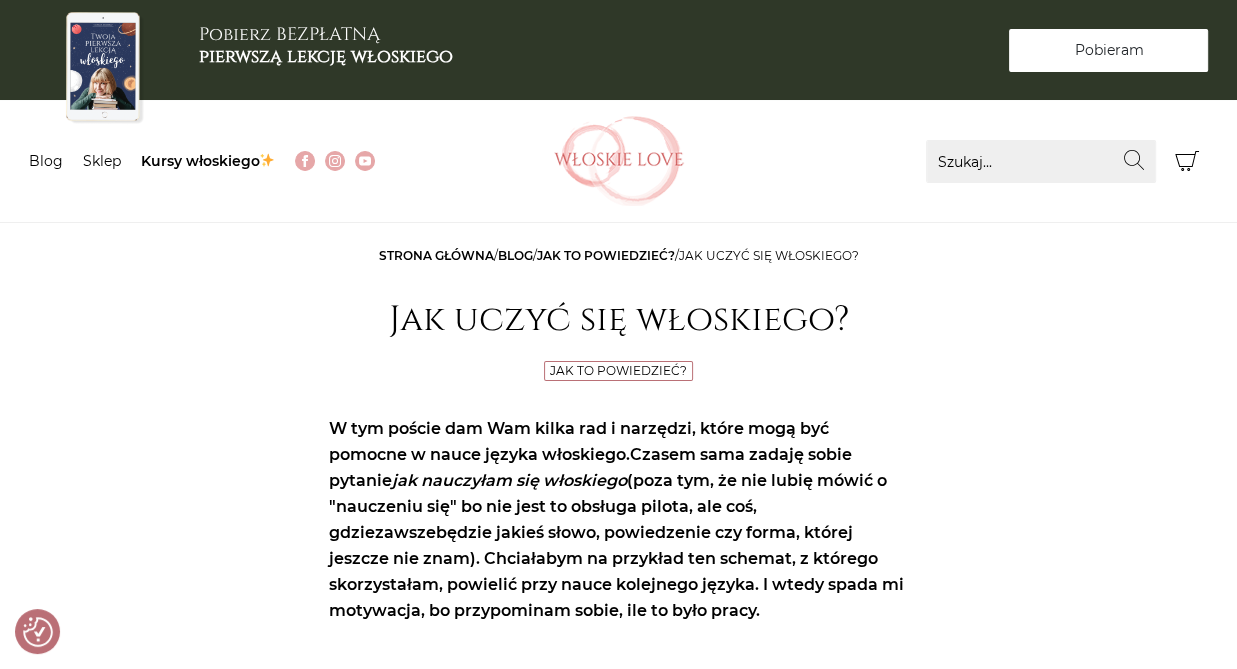 click on "Pobieram" at bounding box center [1108, 50] 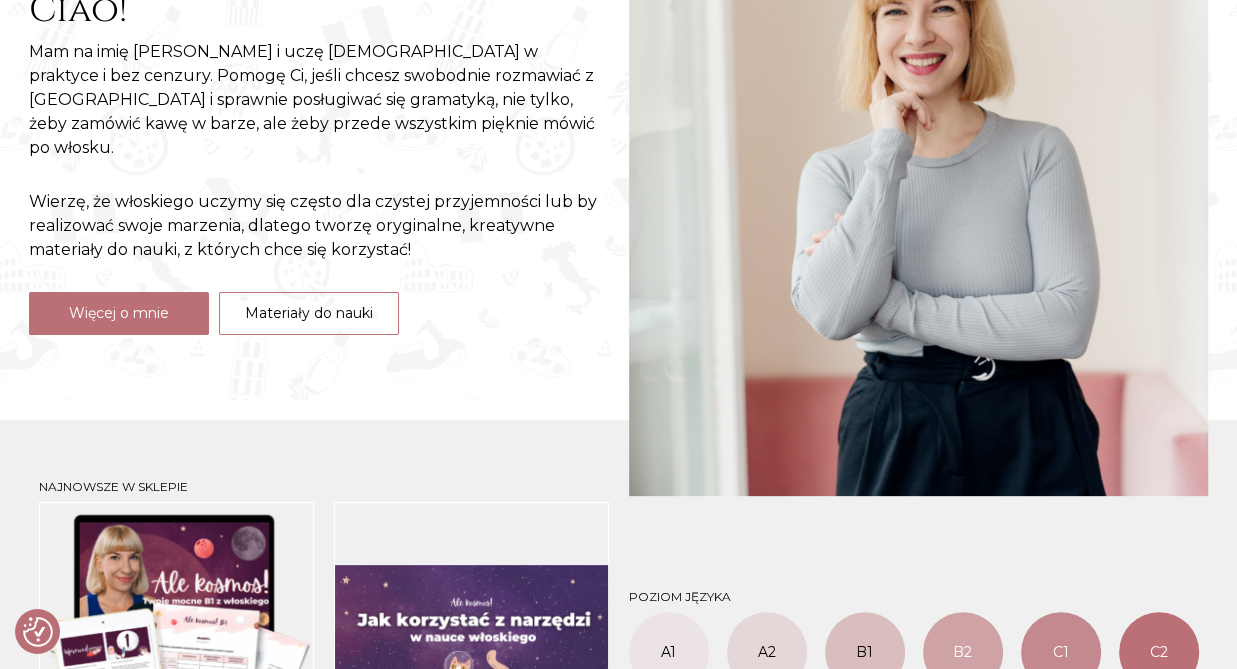 scroll, scrollTop: 422, scrollLeft: 0, axis: vertical 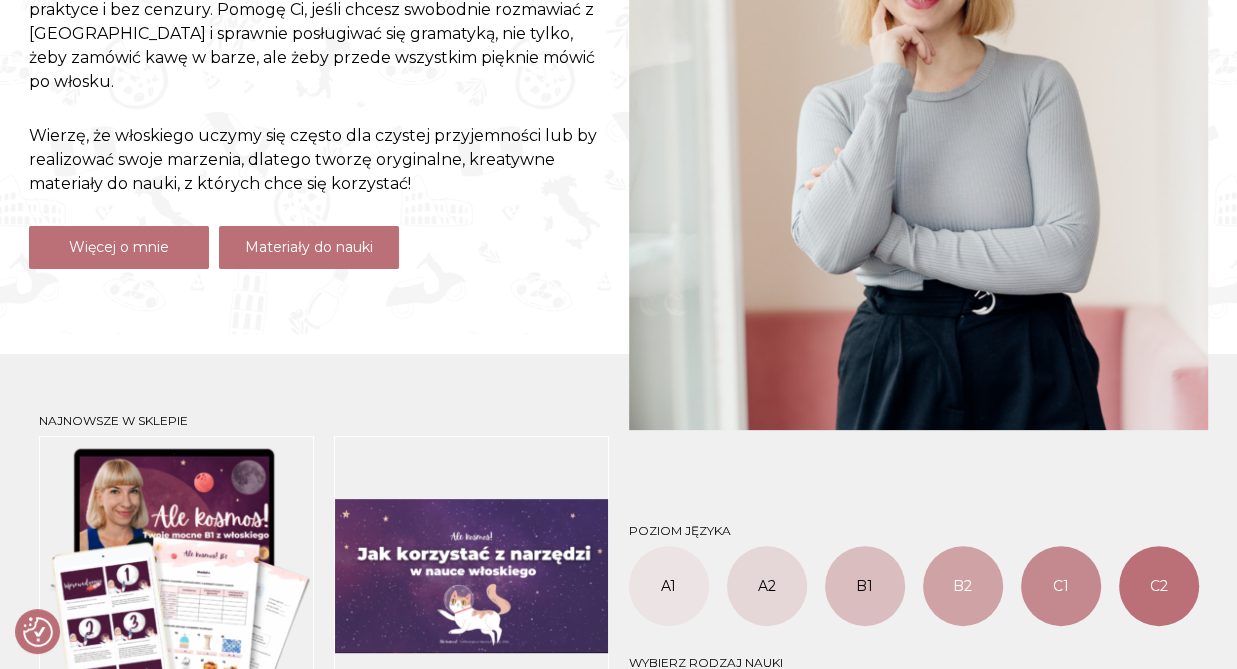 drag, startPoint x: 339, startPoint y: 232, endPoint x: 390, endPoint y: 227, distance: 51.24451 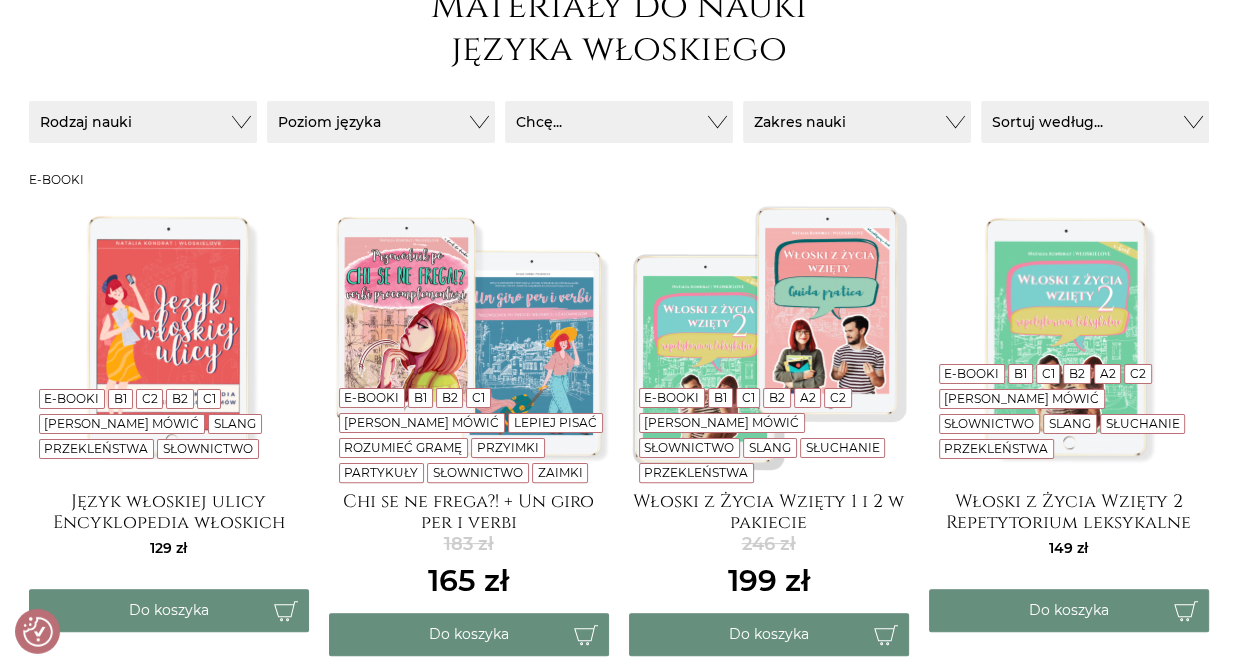 scroll, scrollTop: 211, scrollLeft: 0, axis: vertical 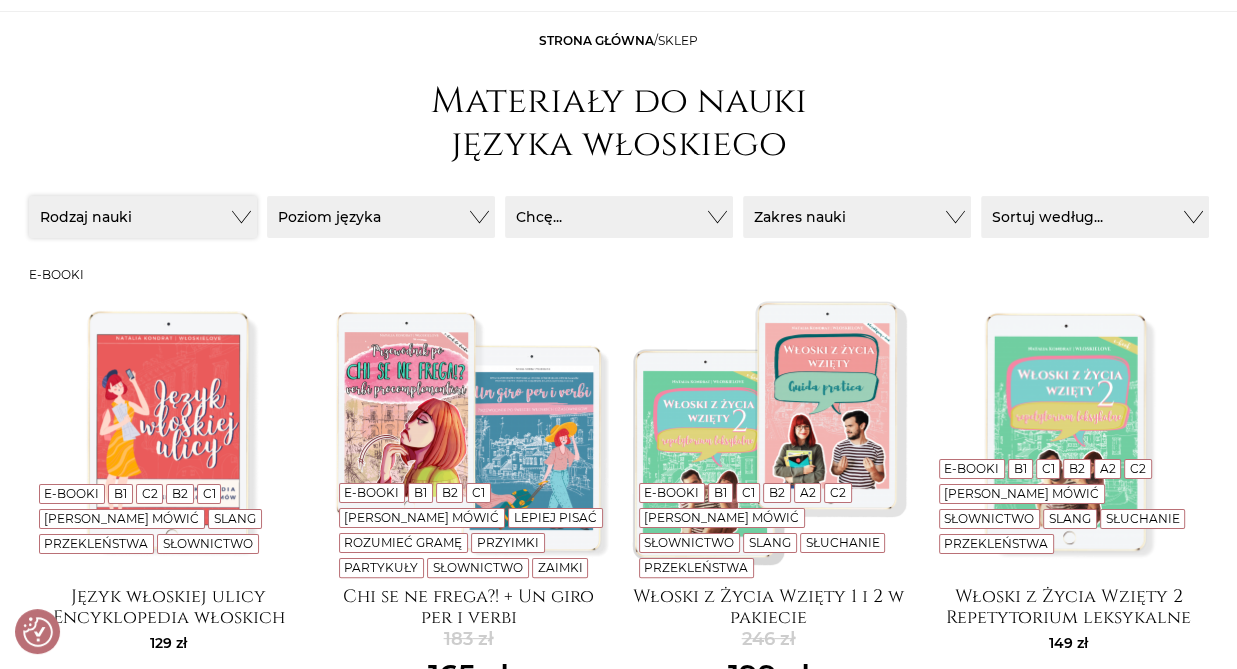 click on "Rodzaj nauki" at bounding box center (143, 217) 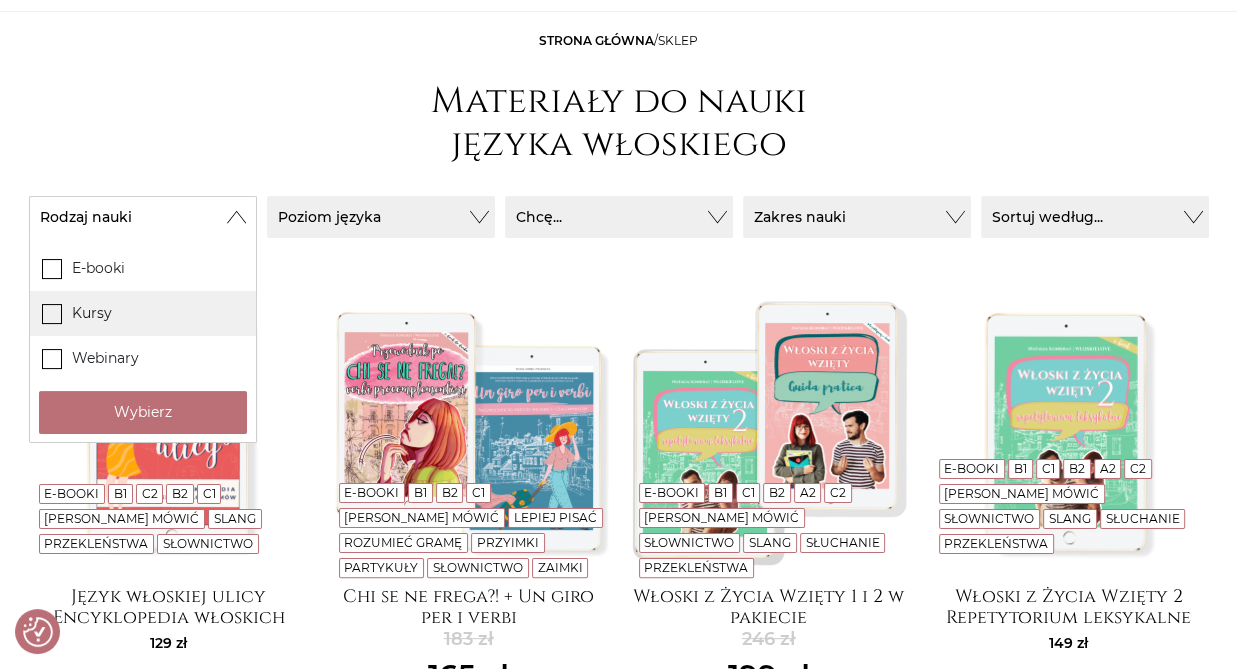click 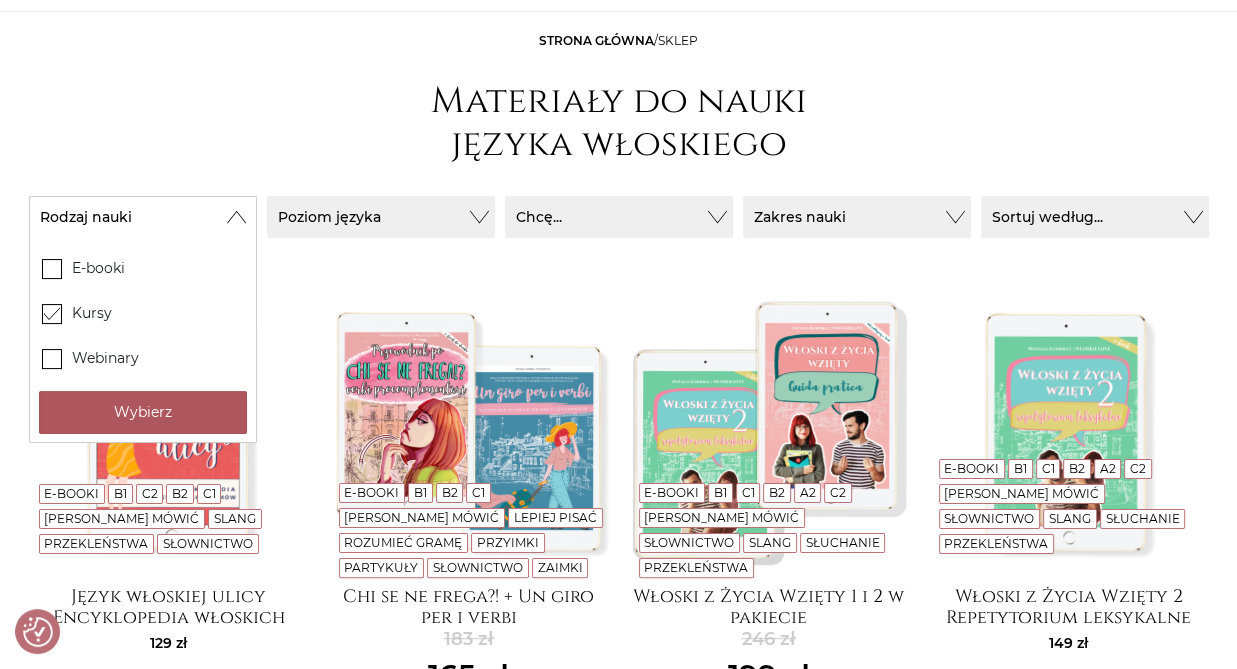 click on "Wybierz" at bounding box center [143, 412] 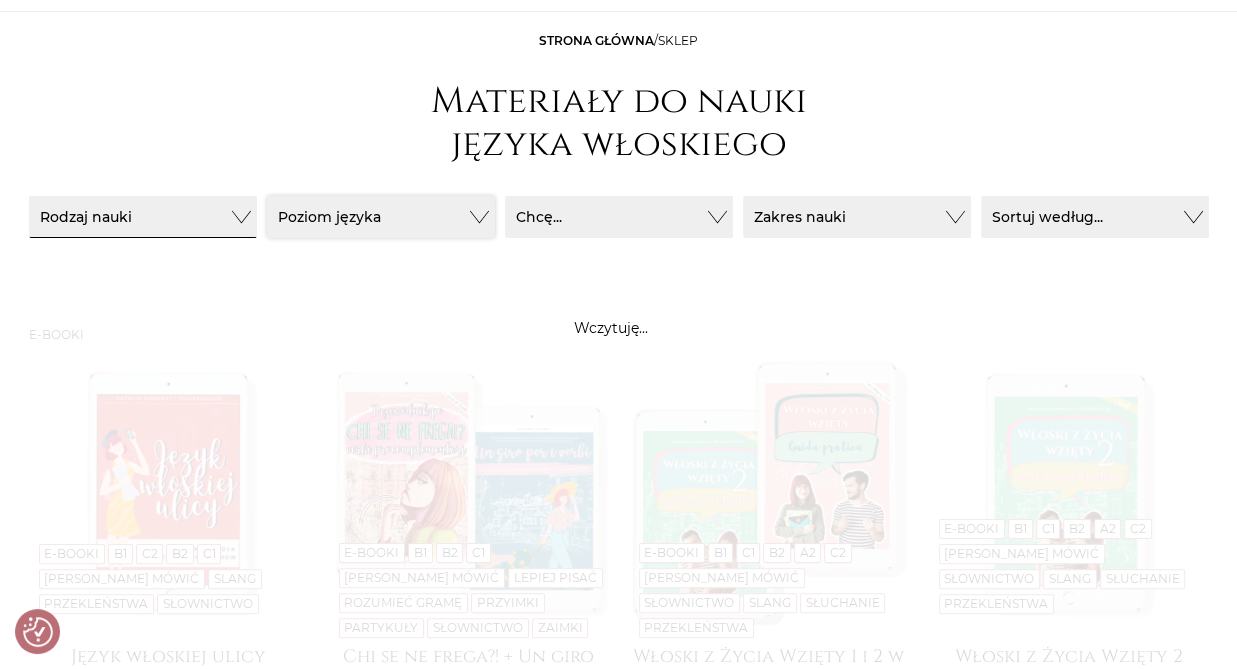 click on "Poziom języka" at bounding box center (143, 217) 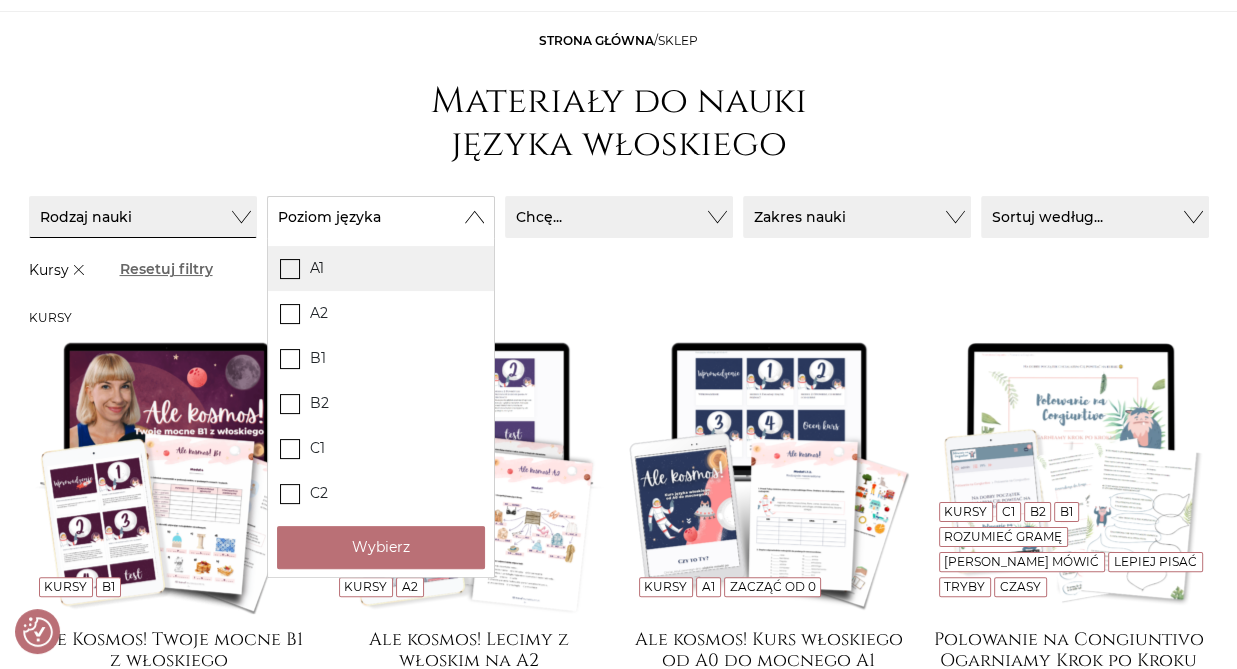 click 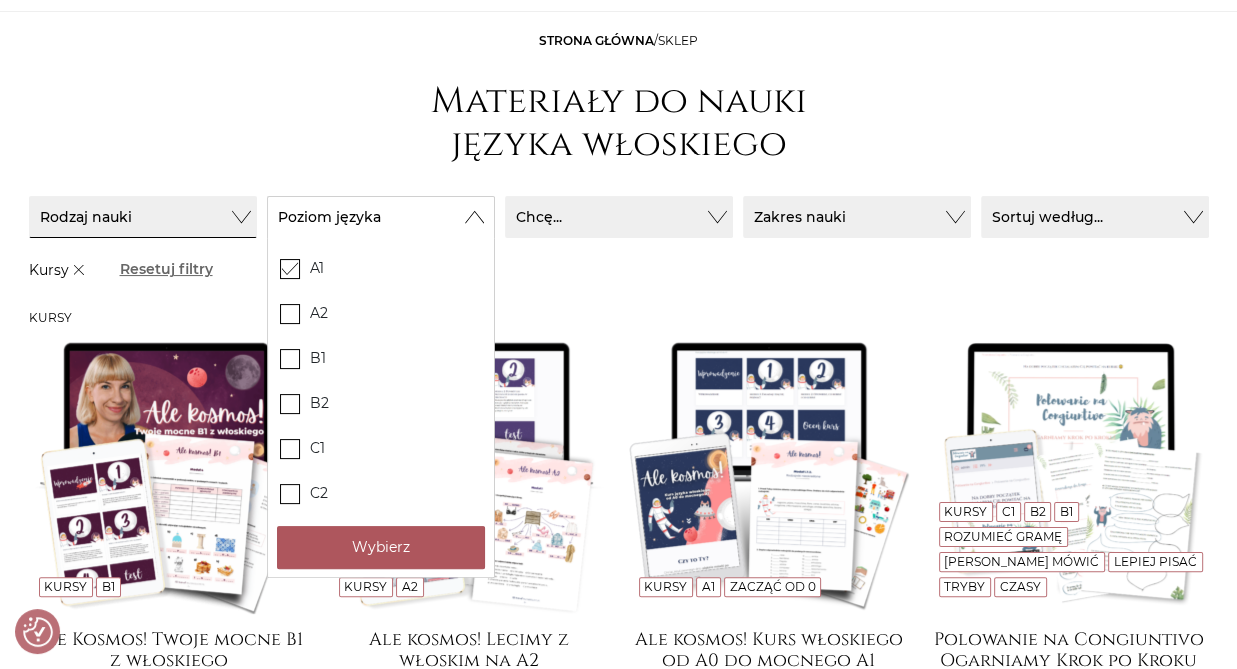 click on "Wybierz" at bounding box center [381, 547] 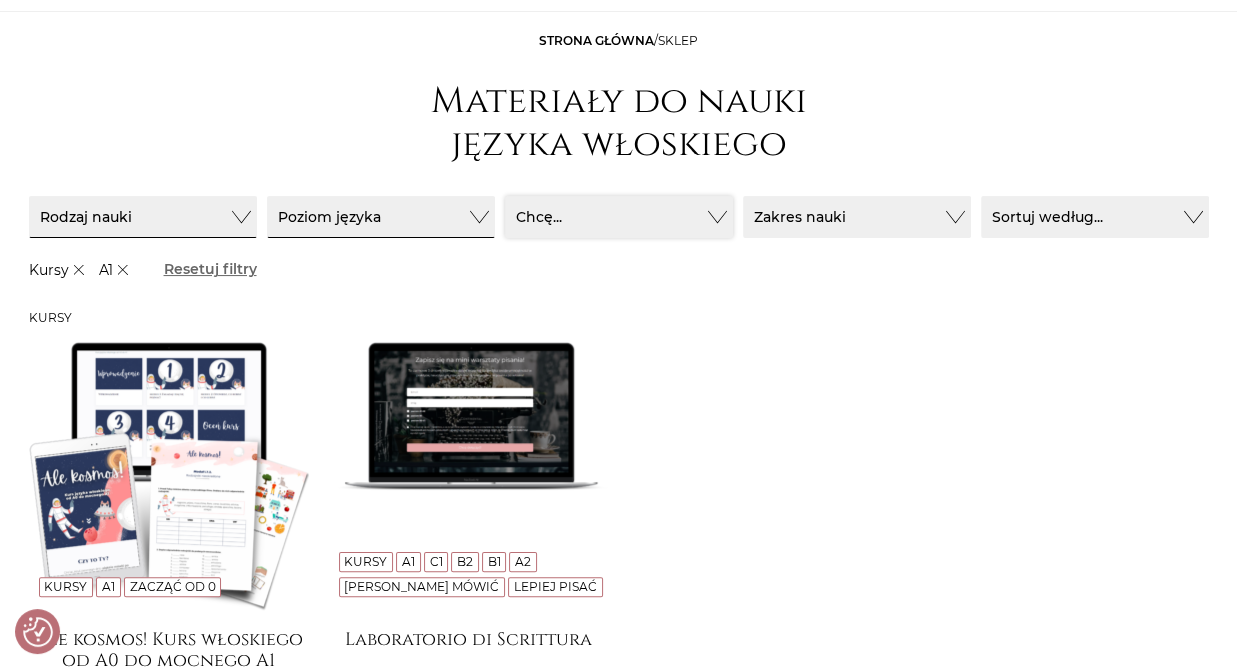 click on "Chcę..." at bounding box center (143, 217) 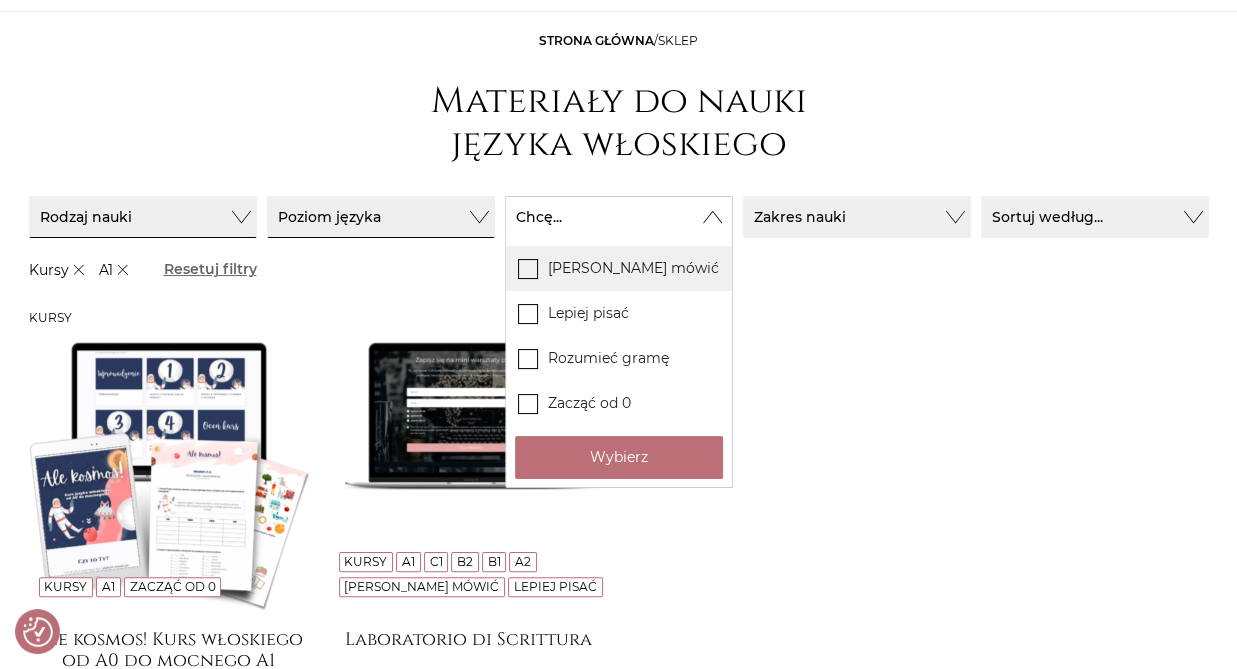 click 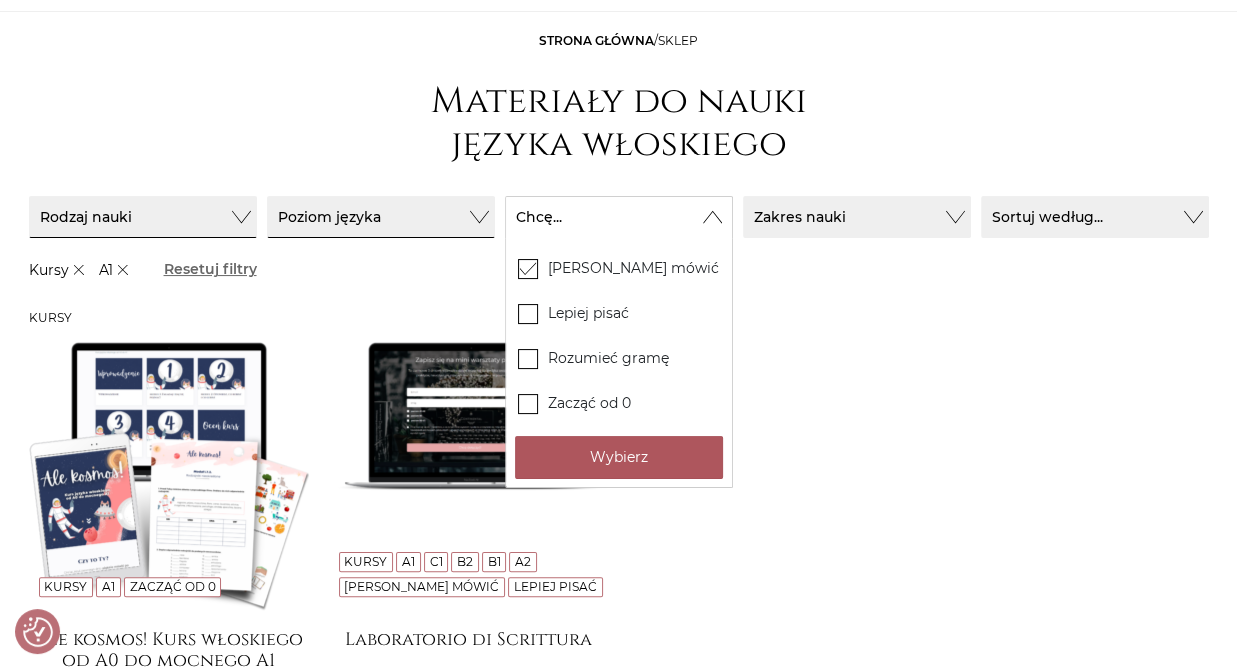 click on "Wybierz" at bounding box center [619, 457] 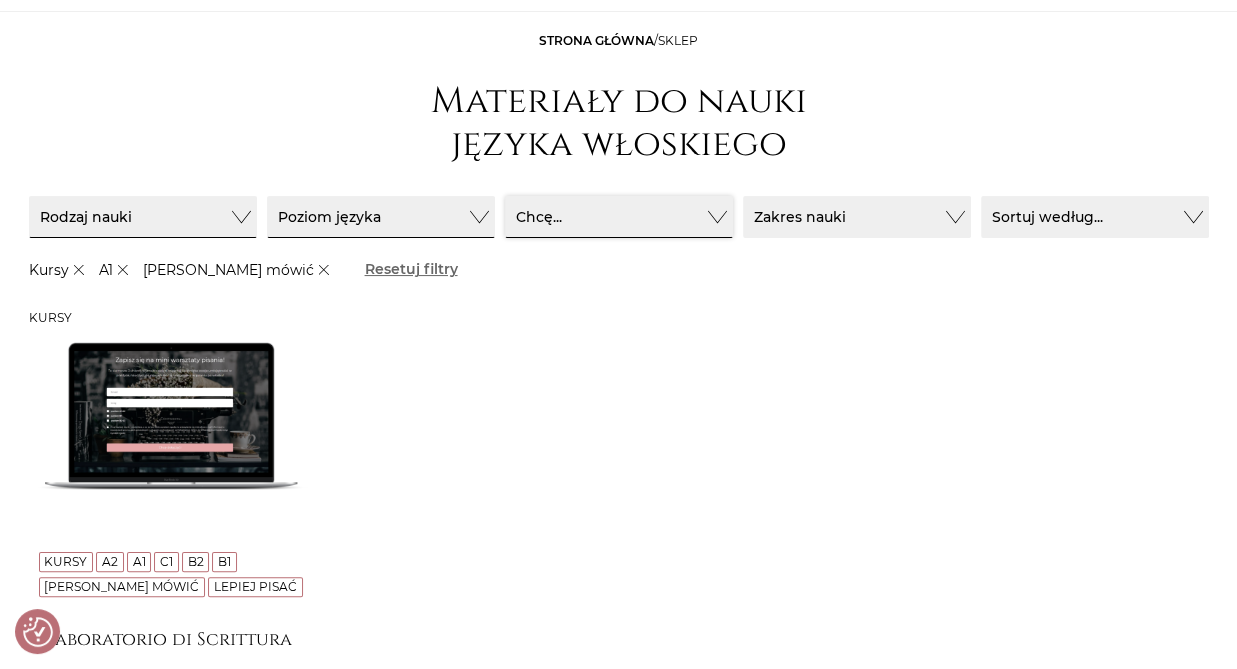 click on "Chcę..." at bounding box center [143, 217] 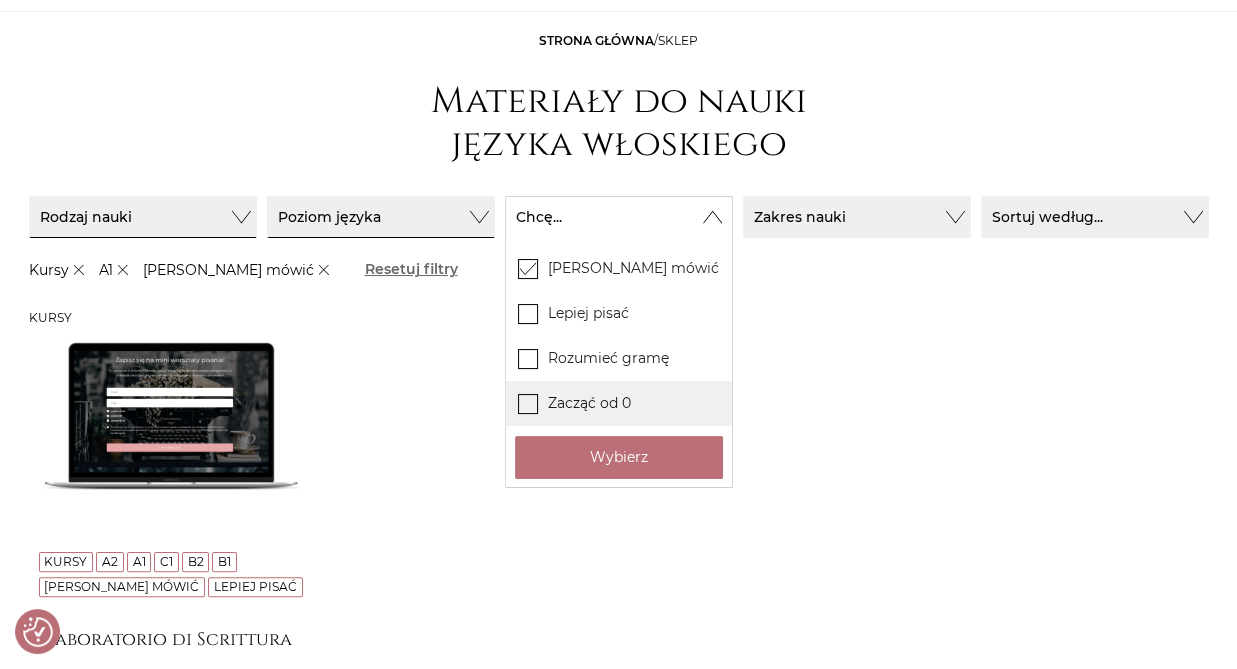 click 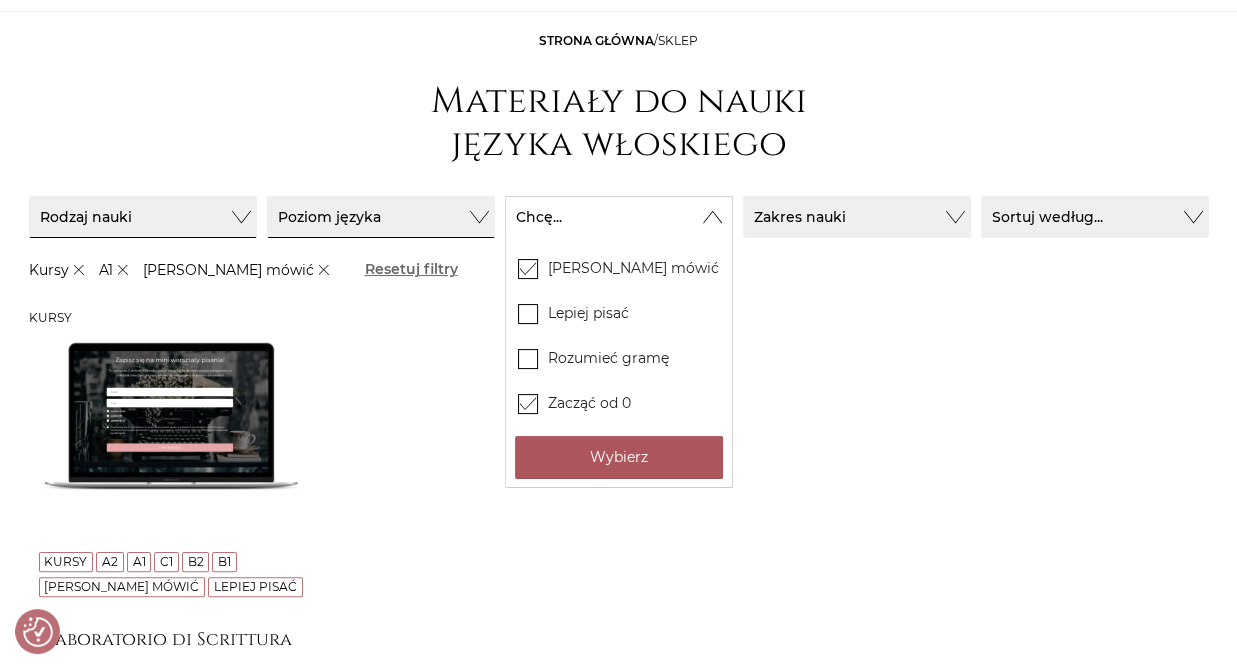 click on "Wybierz" at bounding box center [619, 457] 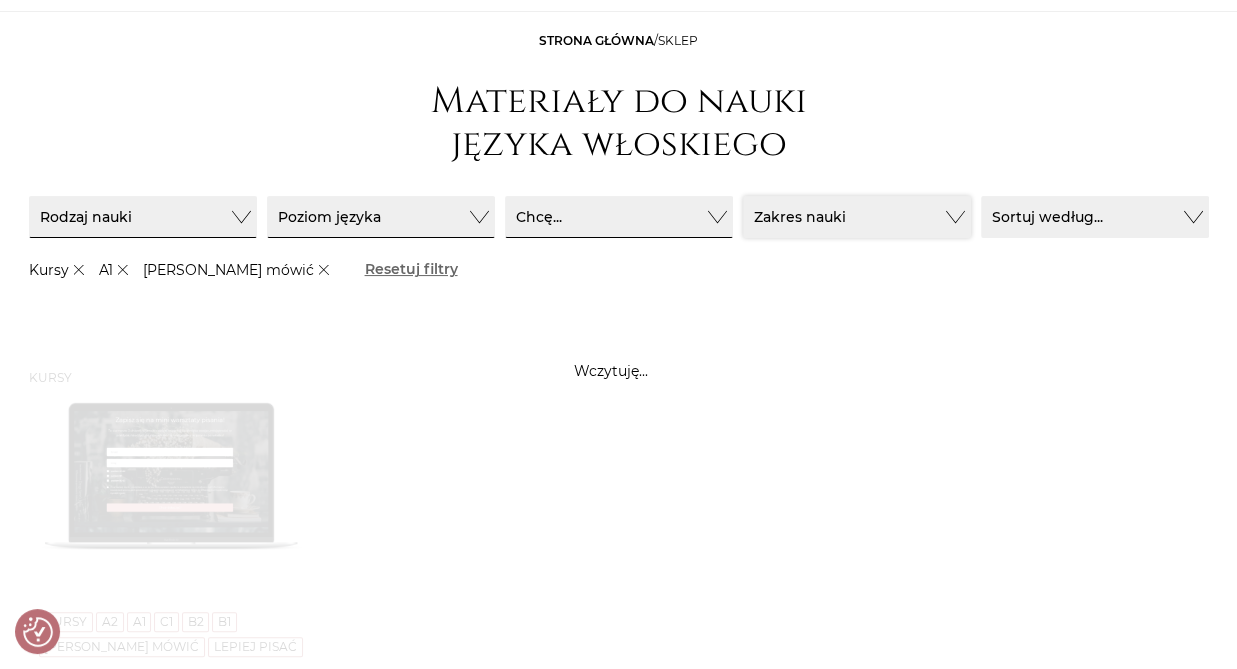 click on "Zakres nauki" at bounding box center [143, 217] 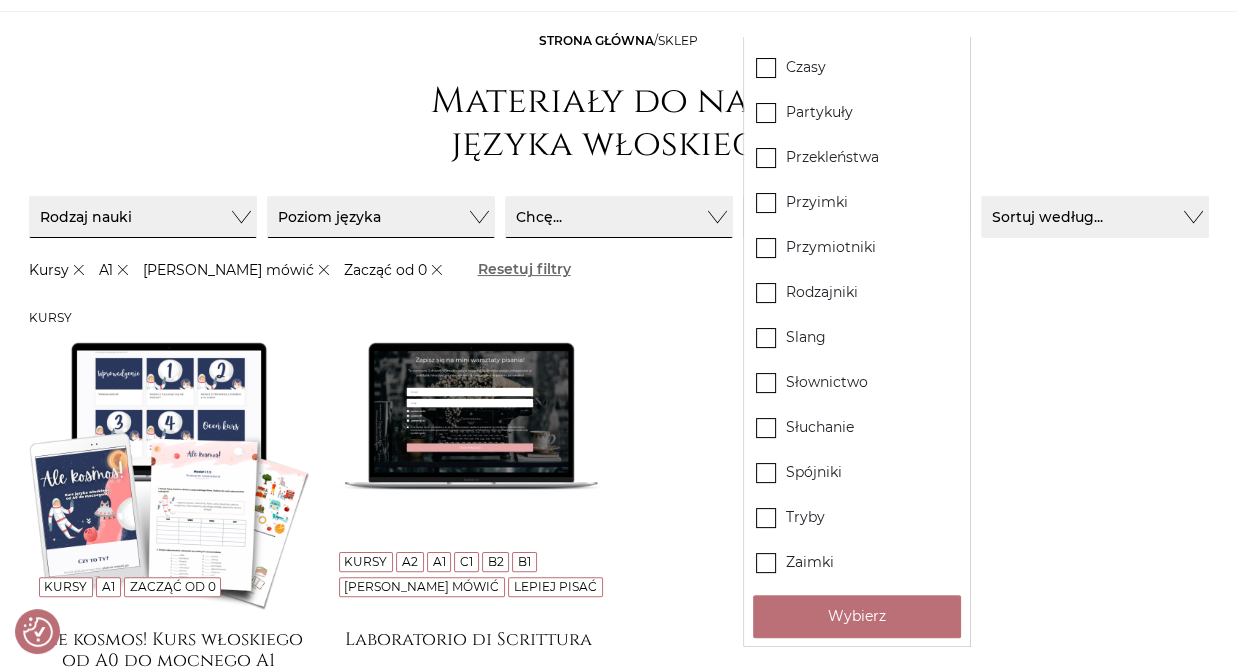 click on "[DEMOGRAPHIC_DATA]
A1
Zacząć od 0
Ale kosmos! Kurs włoskiego od A0 do mocnego A1
999
Strona kursu
Kursy
A2
A1
C1
B2
B1
Lepiej mówić
Lepiej pisać
500" at bounding box center (619, 582) 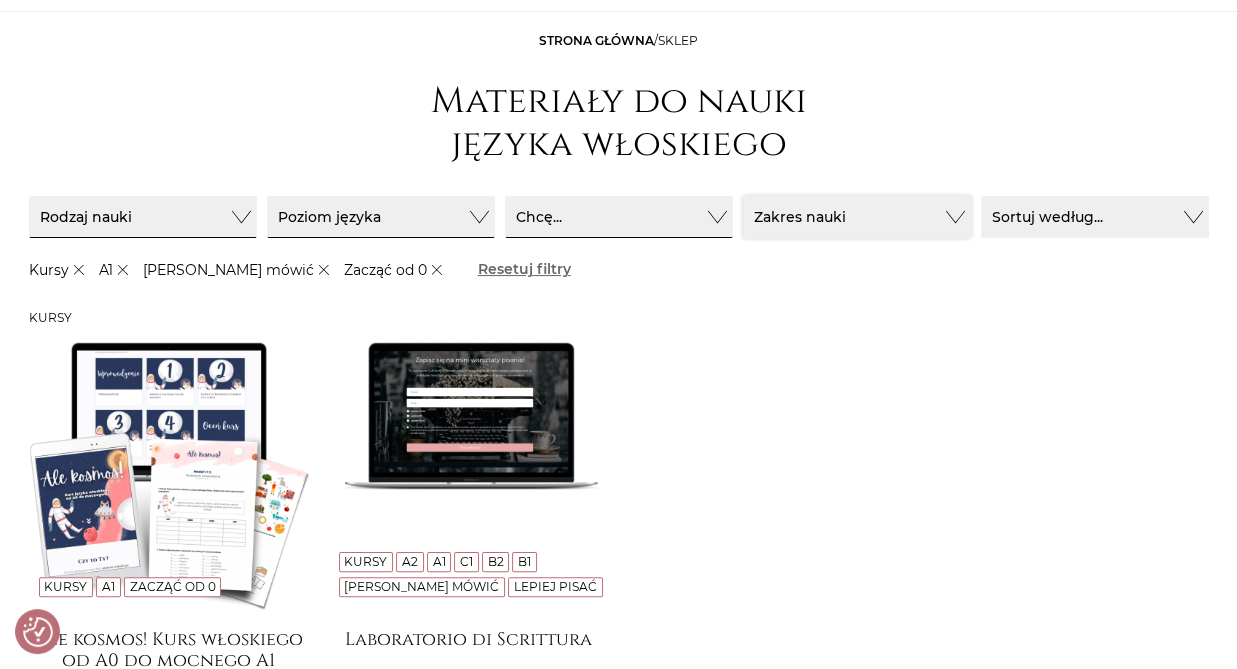 click on "Zakres nauki" at bounding box center [143, 217] 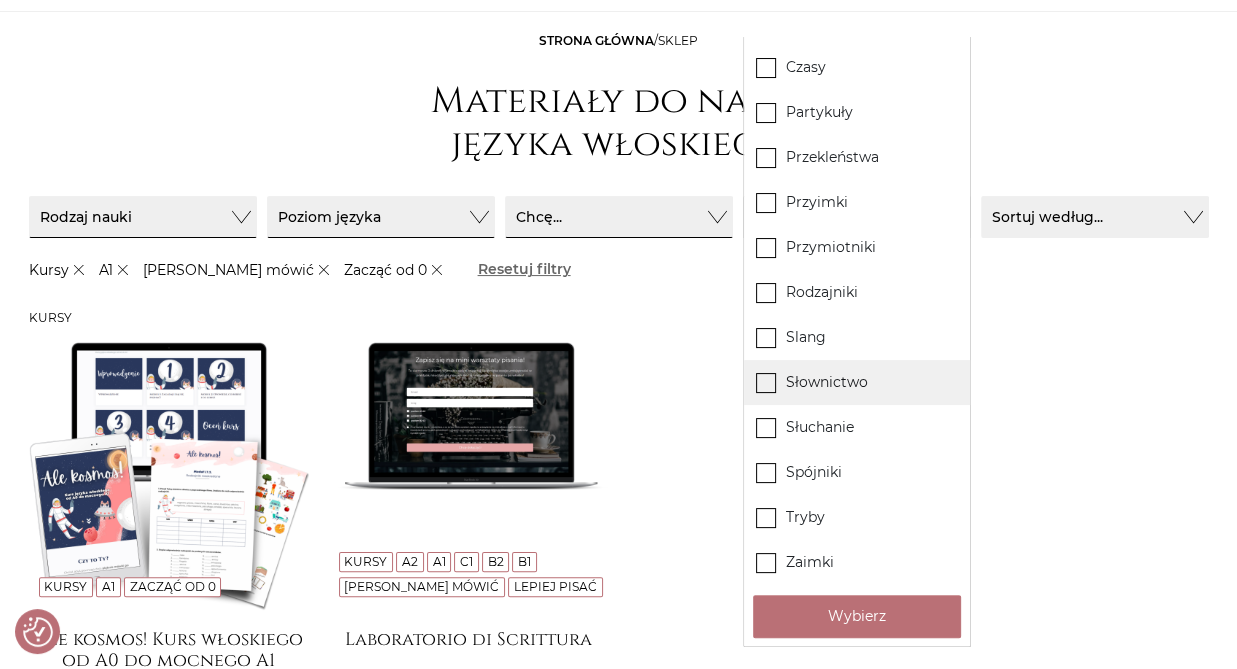 click on "Słownictwo" at bounding box center [0, 0] 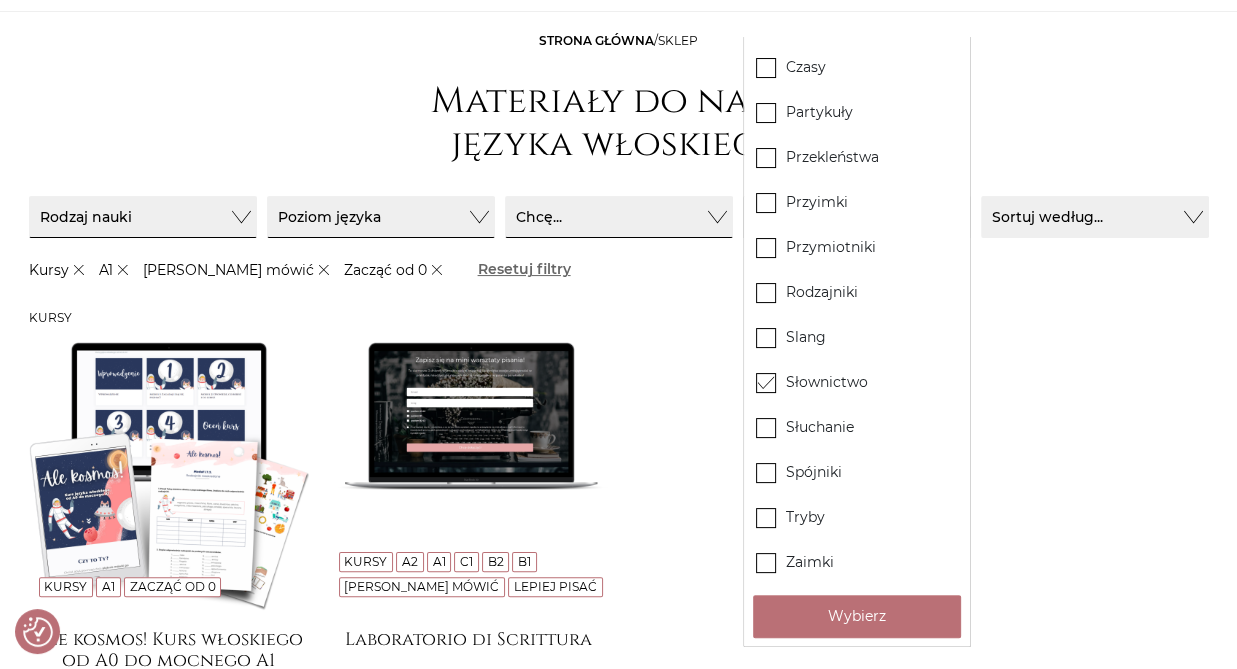 click on "[DEMOGRAPHIC_DATA]
A1
Zacząć od 0
Ale kosmos! Kurs włoskiego od A0 do mocnego A1
999
Strona kursu
Kursy
A2
A1
C1
B2
B1
Lepiej mówić
Lepiej pisać
500" at bounding box center [619, 582] 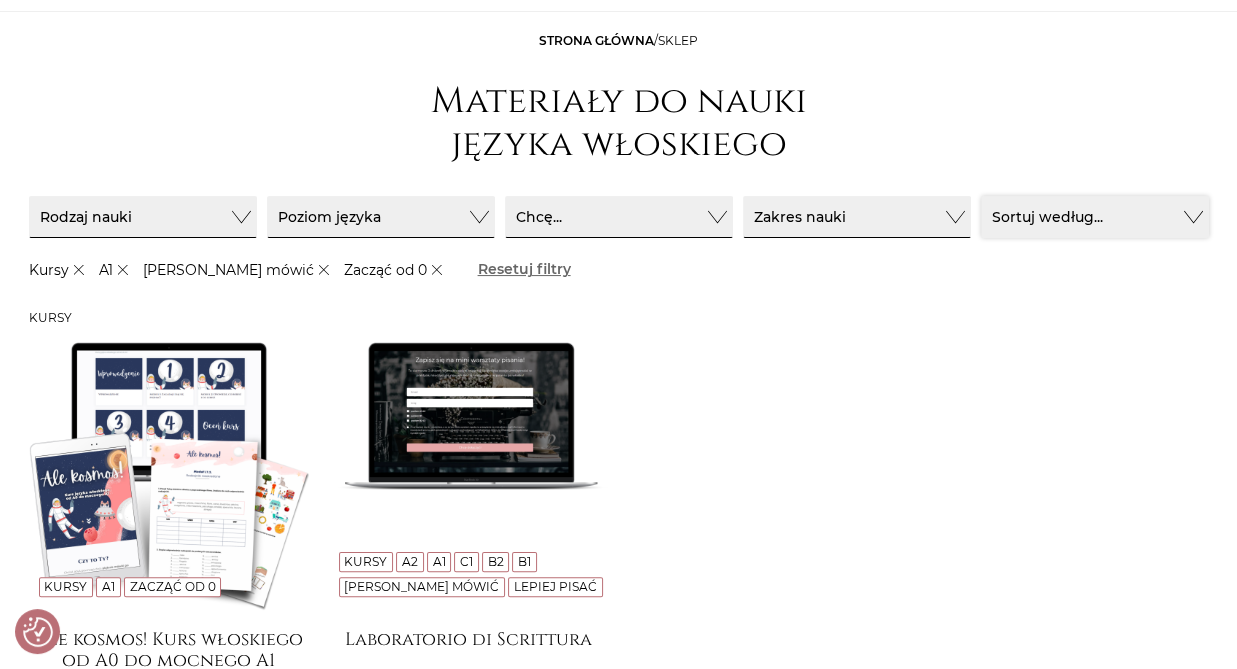 click on "Sortuj według..." at bounding box center [1095, 217] 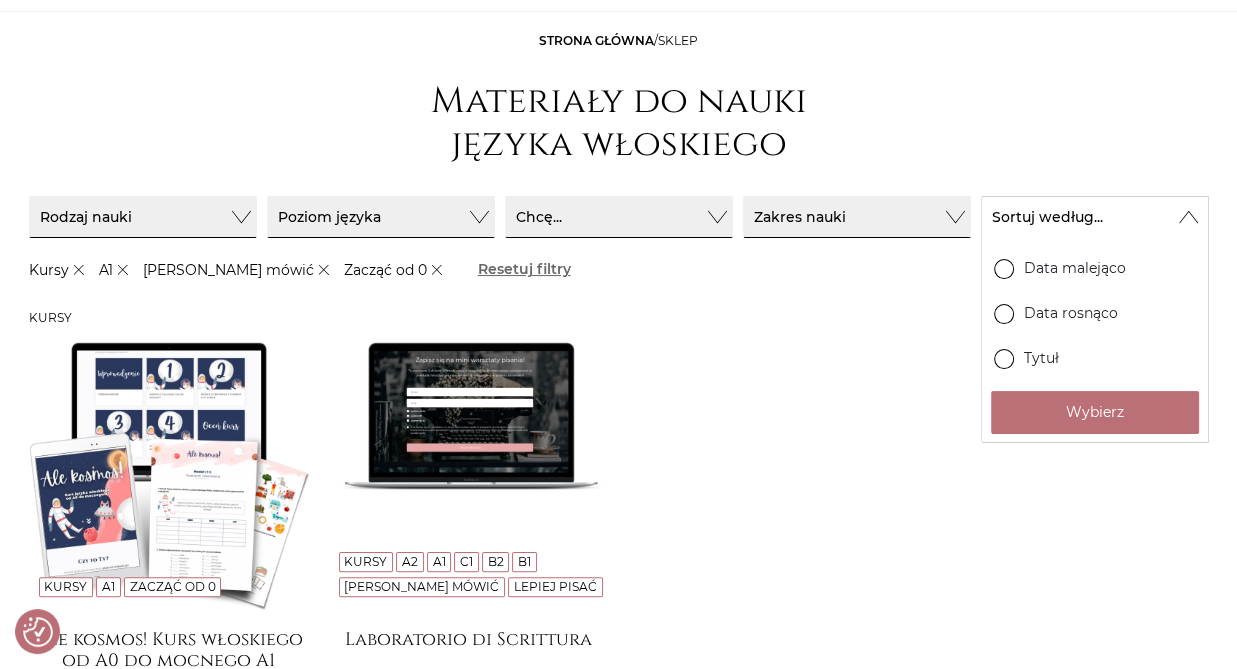 click on "[DEMOGRAPHIC_DATA]
A1
Zacząć od 0
Ale kosmos! Kurs włoskiego od A0 do mocnego A1
999
Strona kursu
Kursy
A2
A1
C1
B2
B1
Lepiej mówić
Lepiej pisać
500" at bounding box center (619, 582) 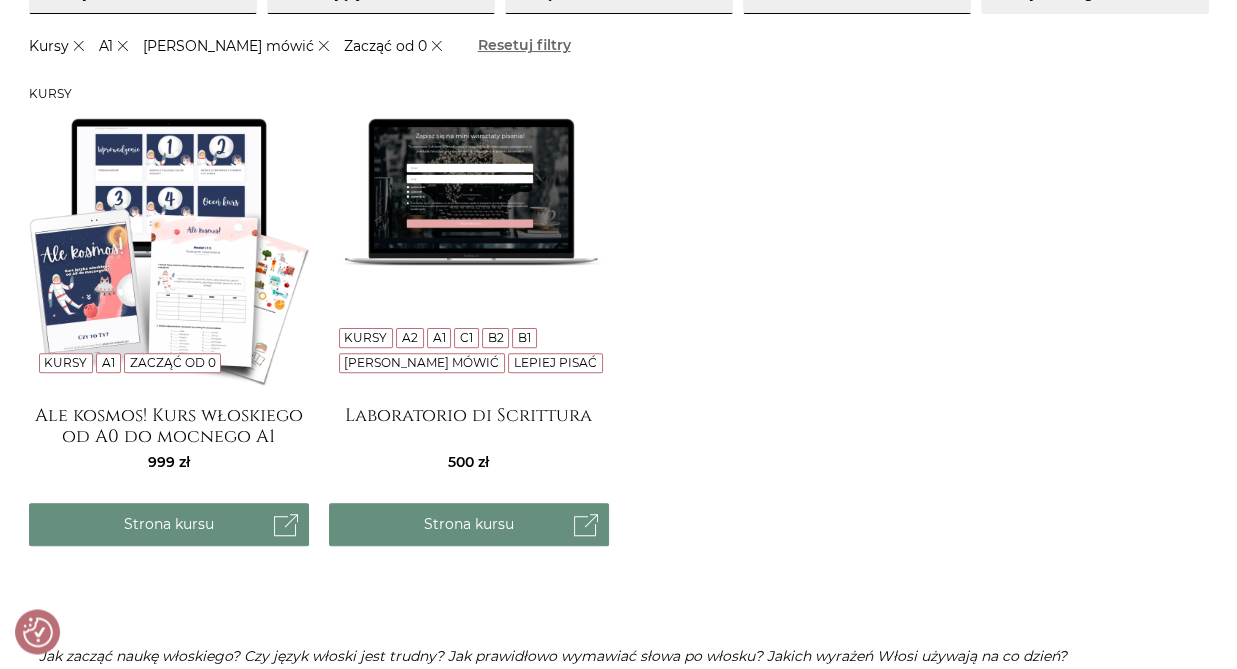 scroll, scrollTop: 422, scrollLeft: 0, axis: vertical 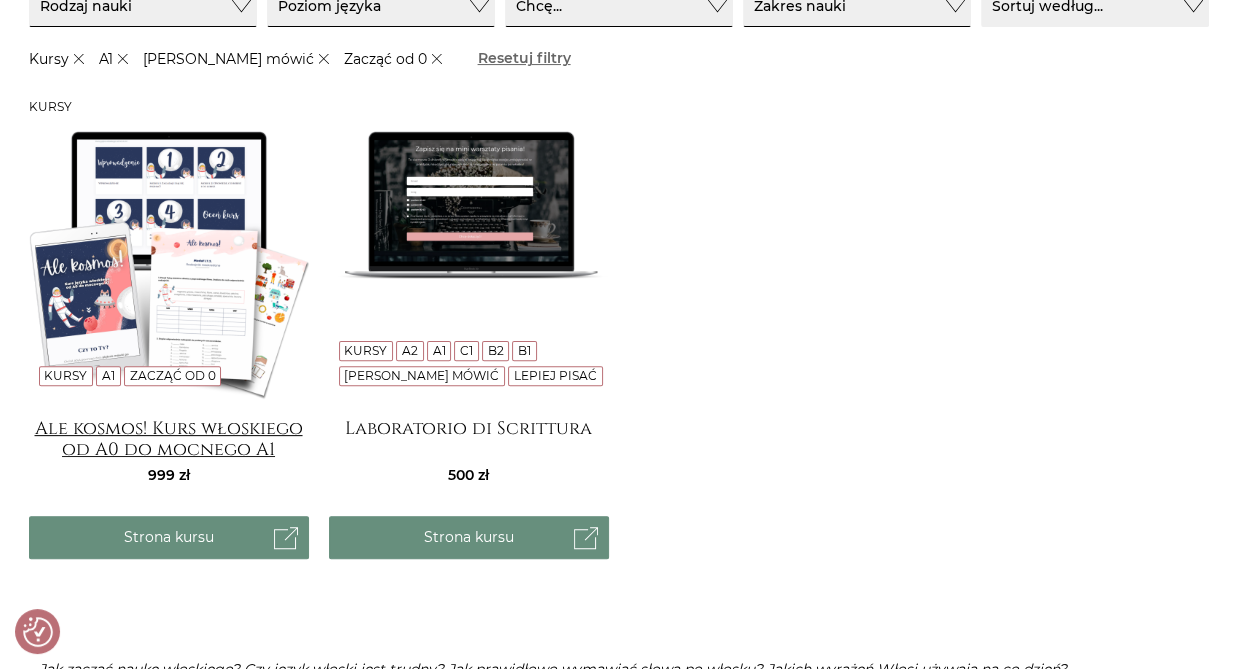 click on "Ale kosmos! Kurs włoskiego od A0 do mocnego A1" at bounding box center (169, 438) 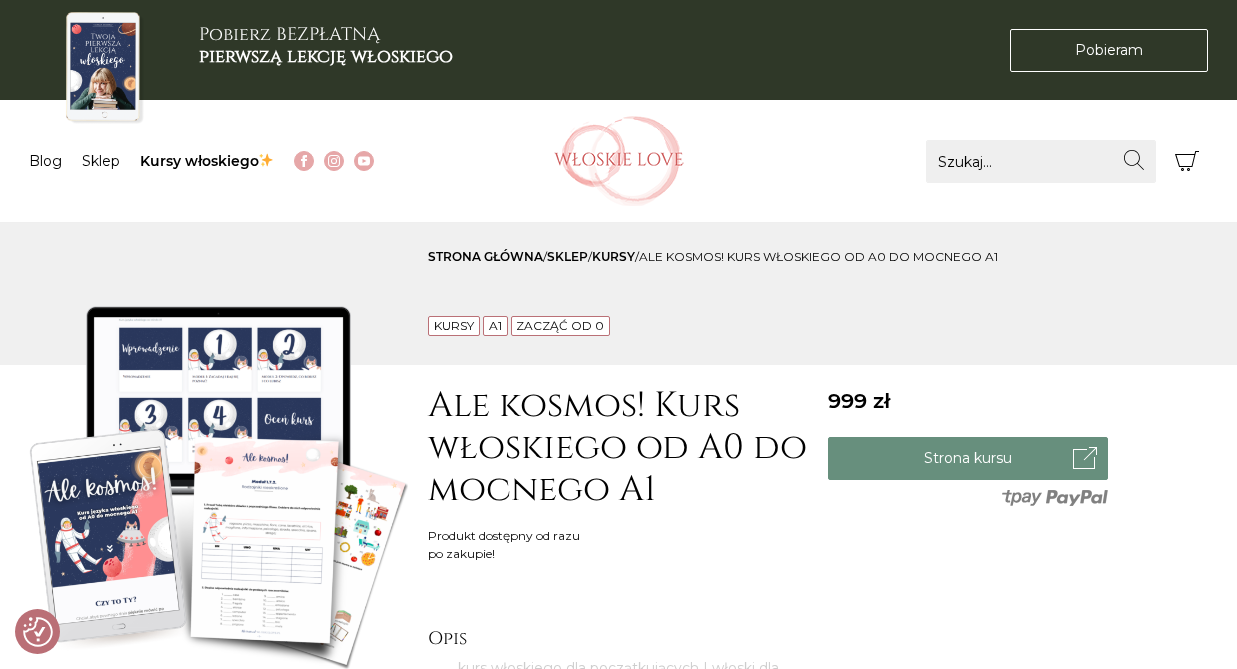 scroll, scrollTop: 0, scrollLeft: 0, axis: both 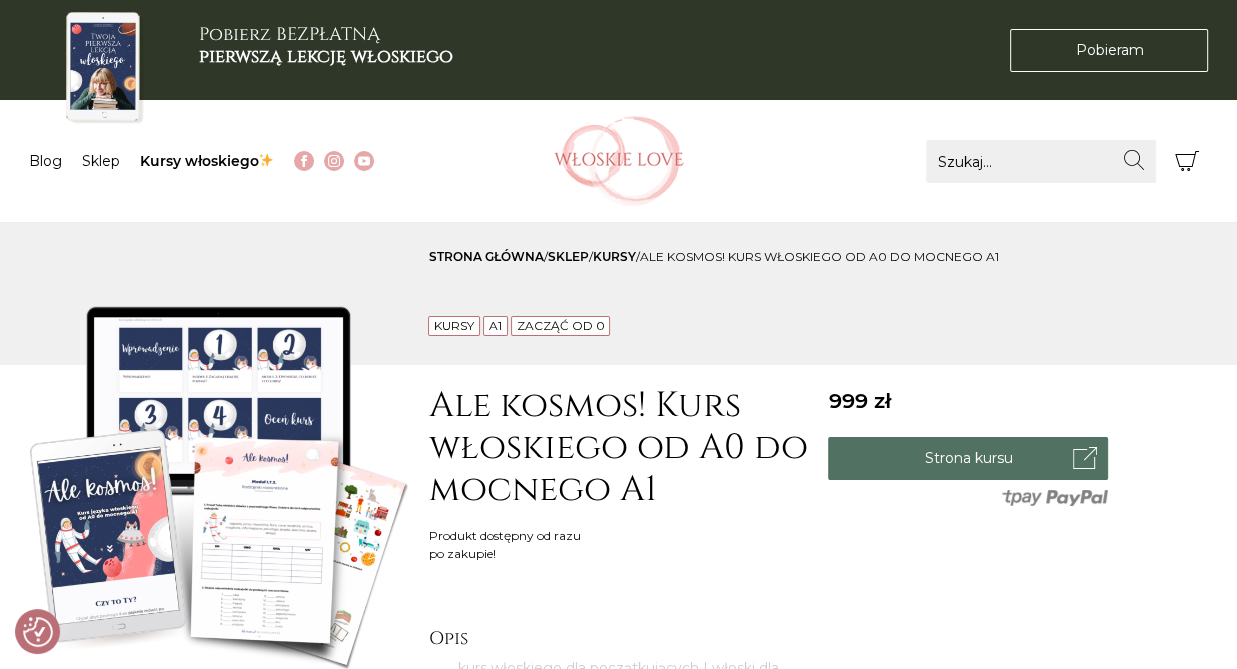 click on "Strona kursu" at bounding box center (968, 458) 